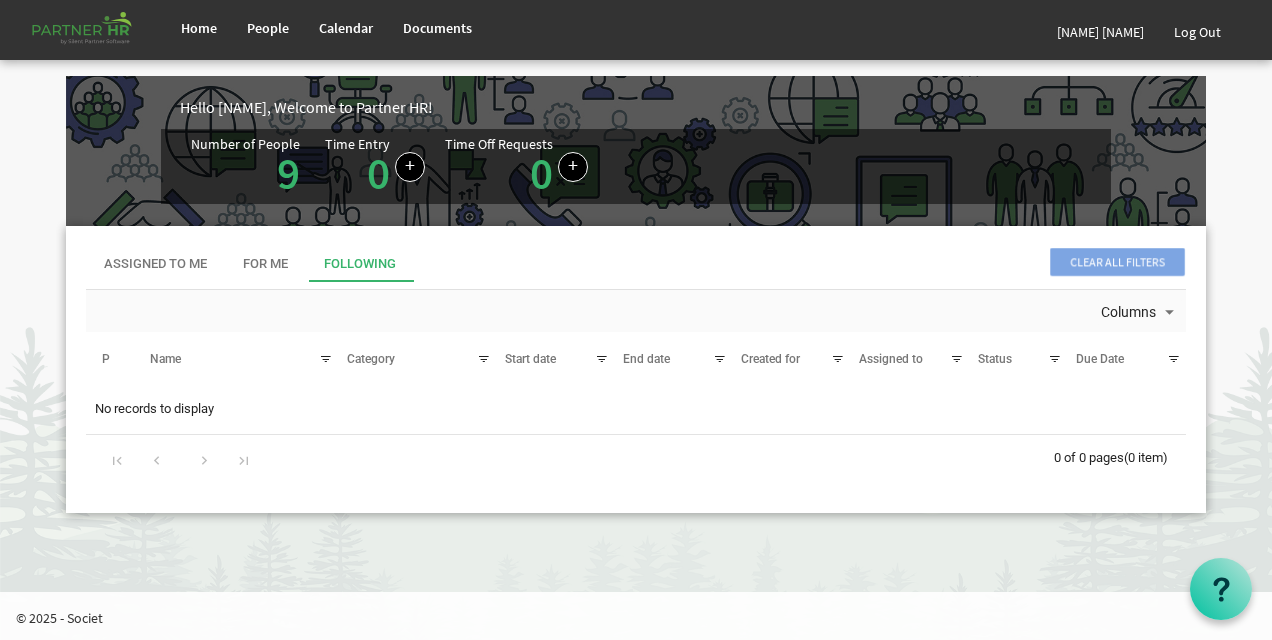 scroll, scrollTop: 0, scrollLeft: 0, axis: both 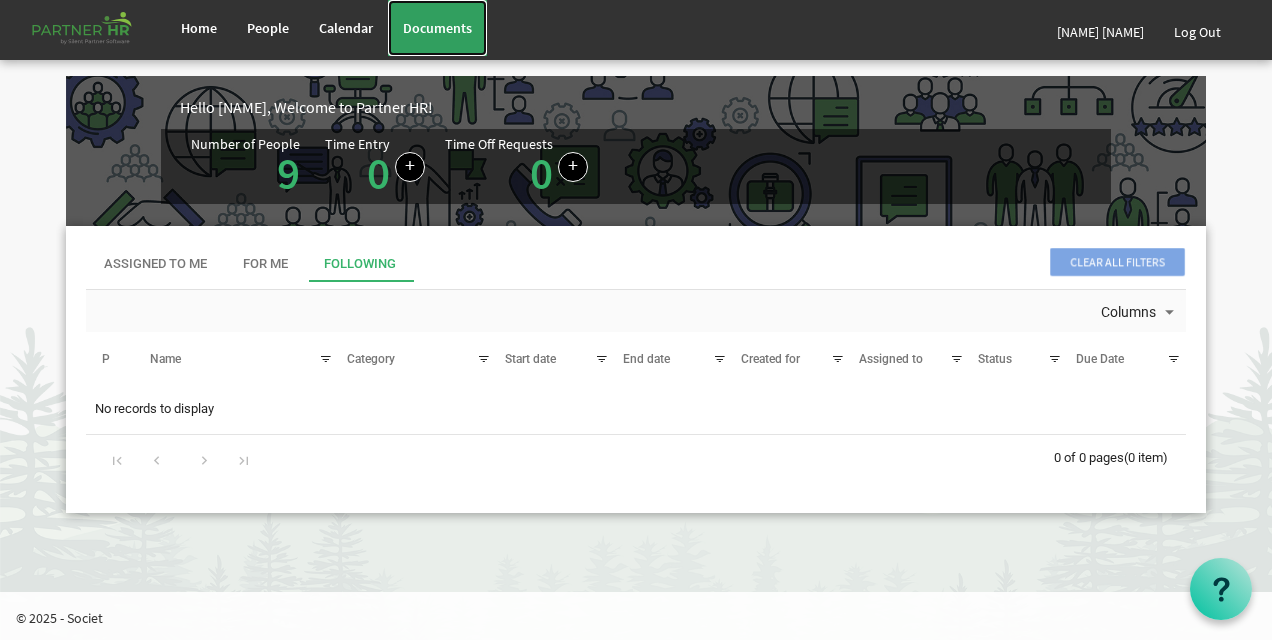click on "Documents" at bounding box center (437, 28) 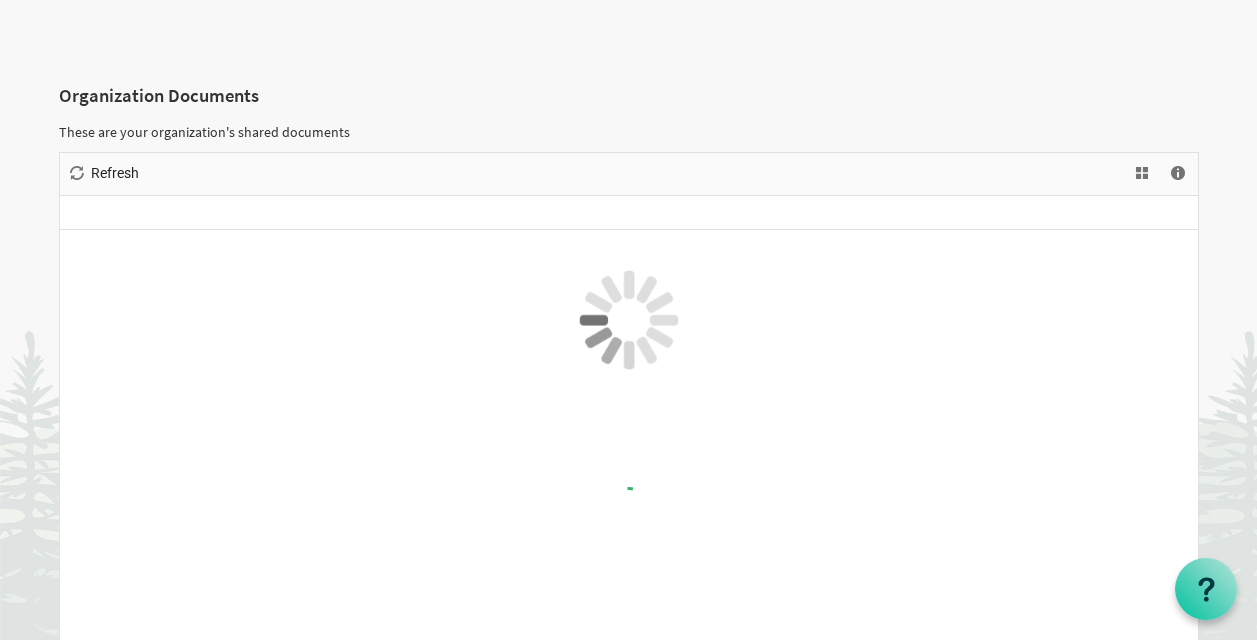 scroll, scrollTop: 0, scrollLeft: 0, axis: both 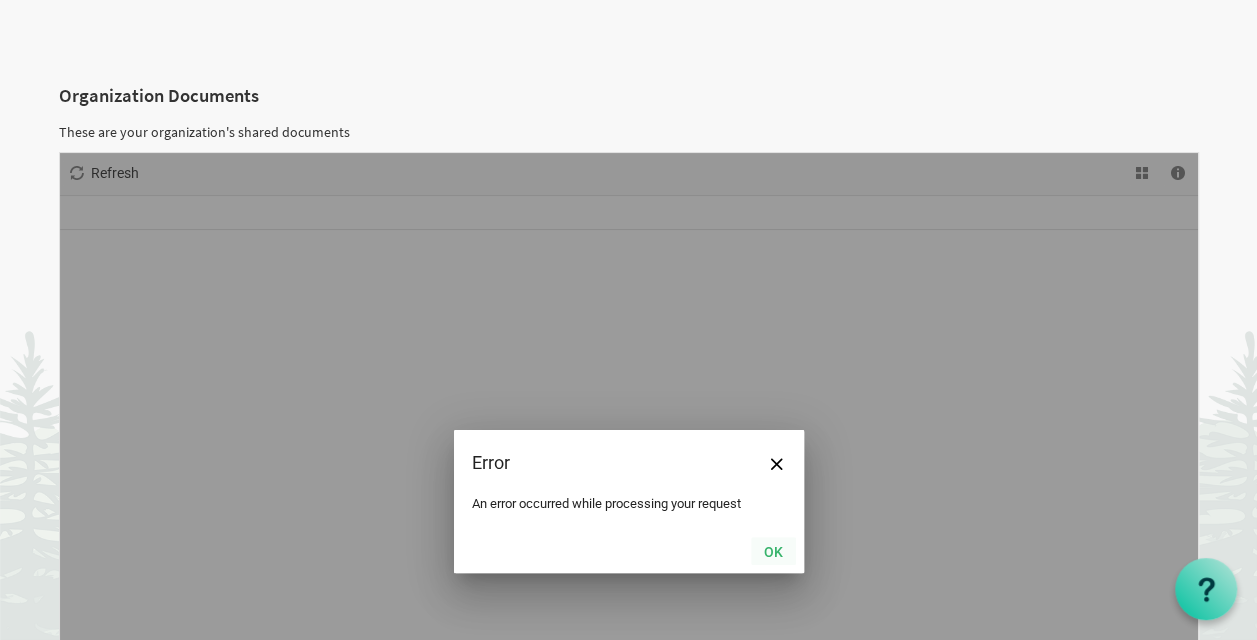 click on "OK" at bounding box center (773, 551) 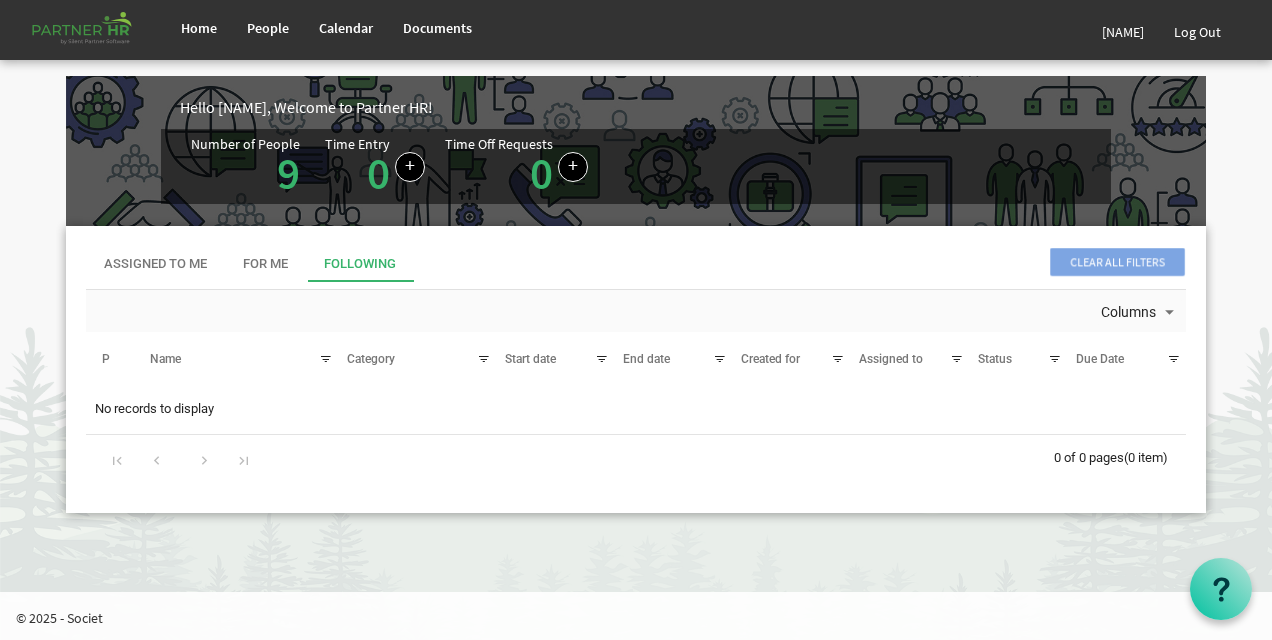 scroll, scrollTop: 0, scrollLeft: 0, axis: both 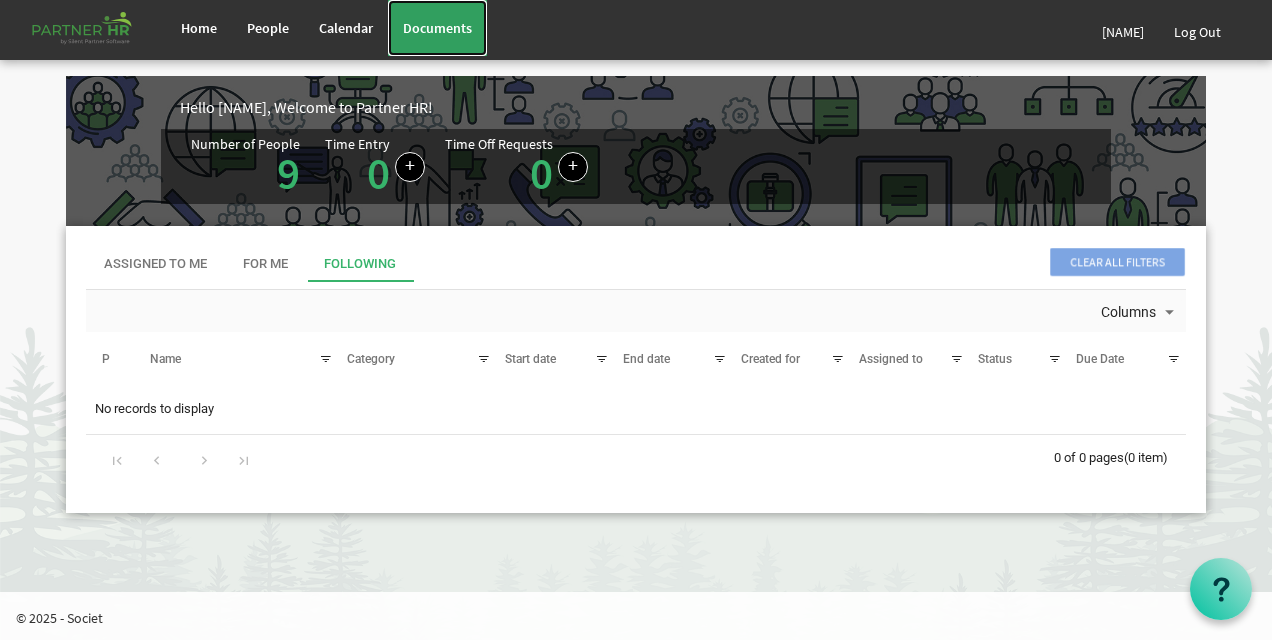 click on "Documents" at bounding box center (437, 28) 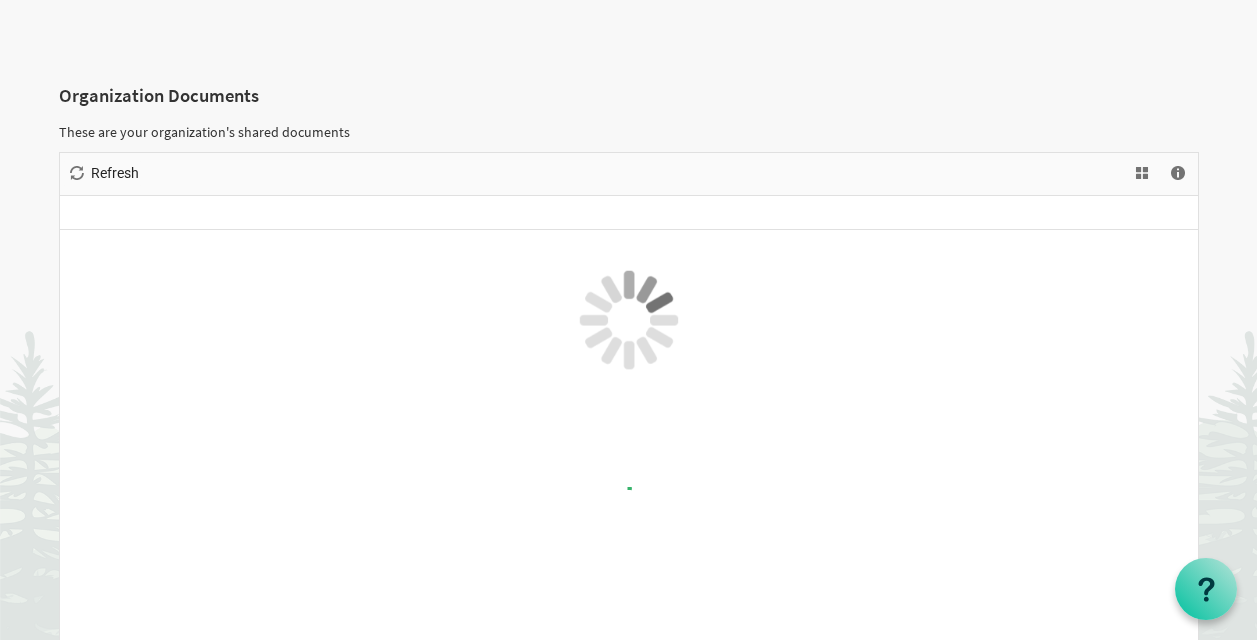 scroll, scrollTop: 0, scrollLeft: 0, axis: both 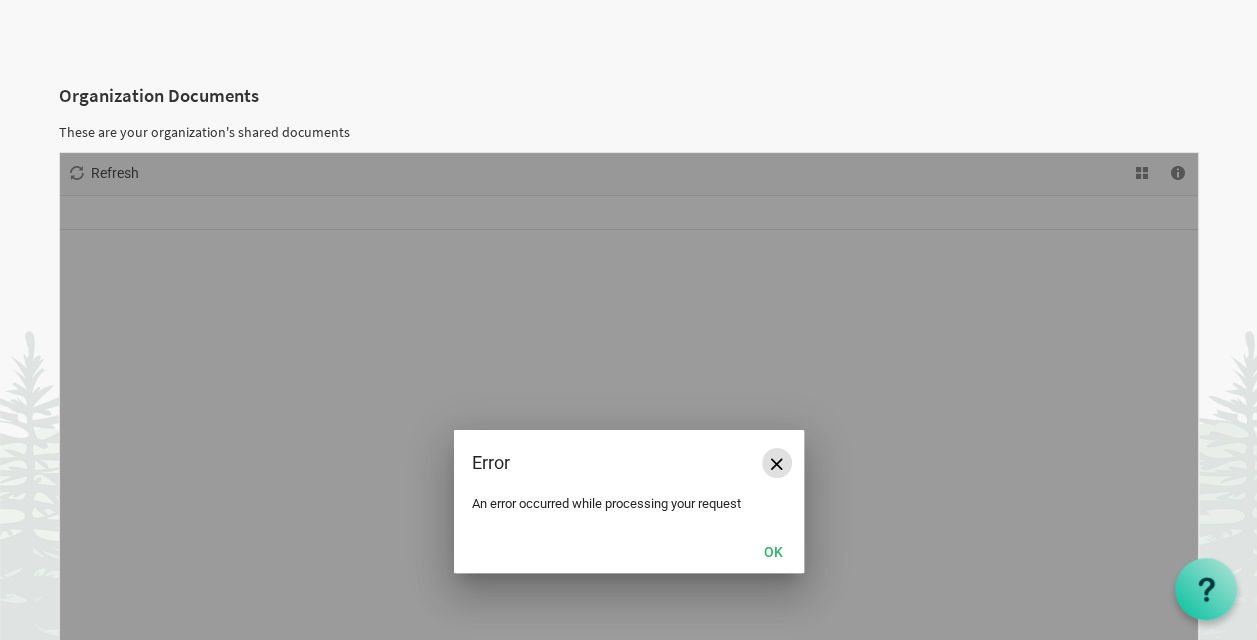 click at bounding box center (777, 464) 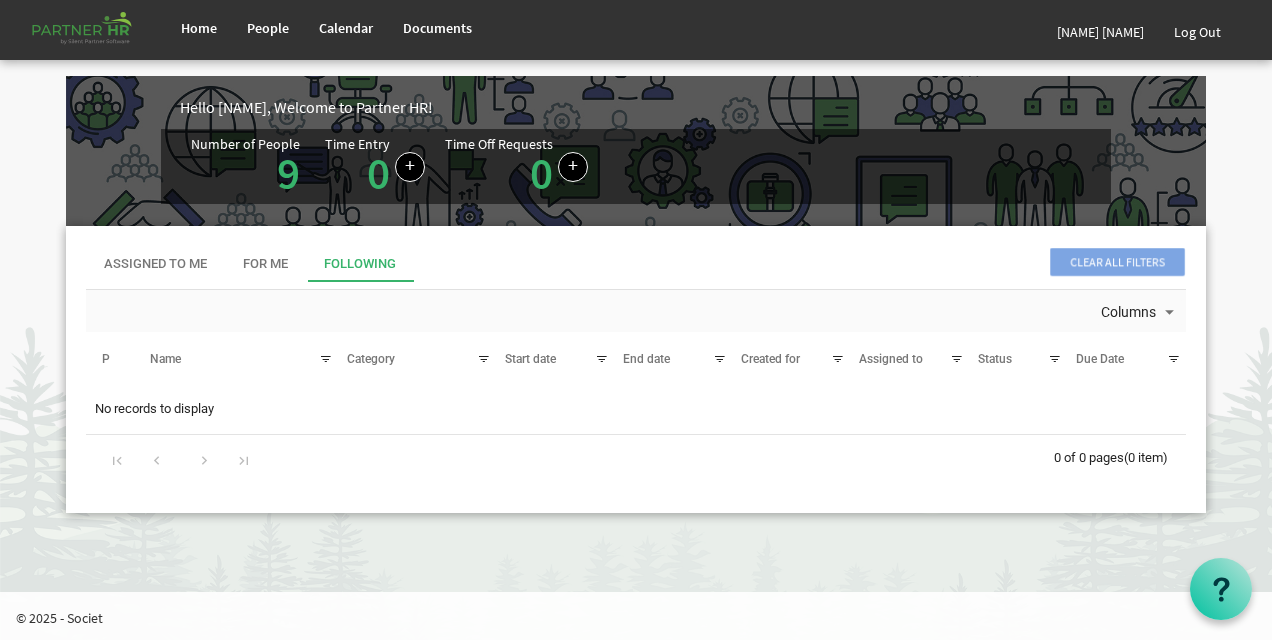 scroll, scrollTop: 0, scrollLeft: 0, axis: both 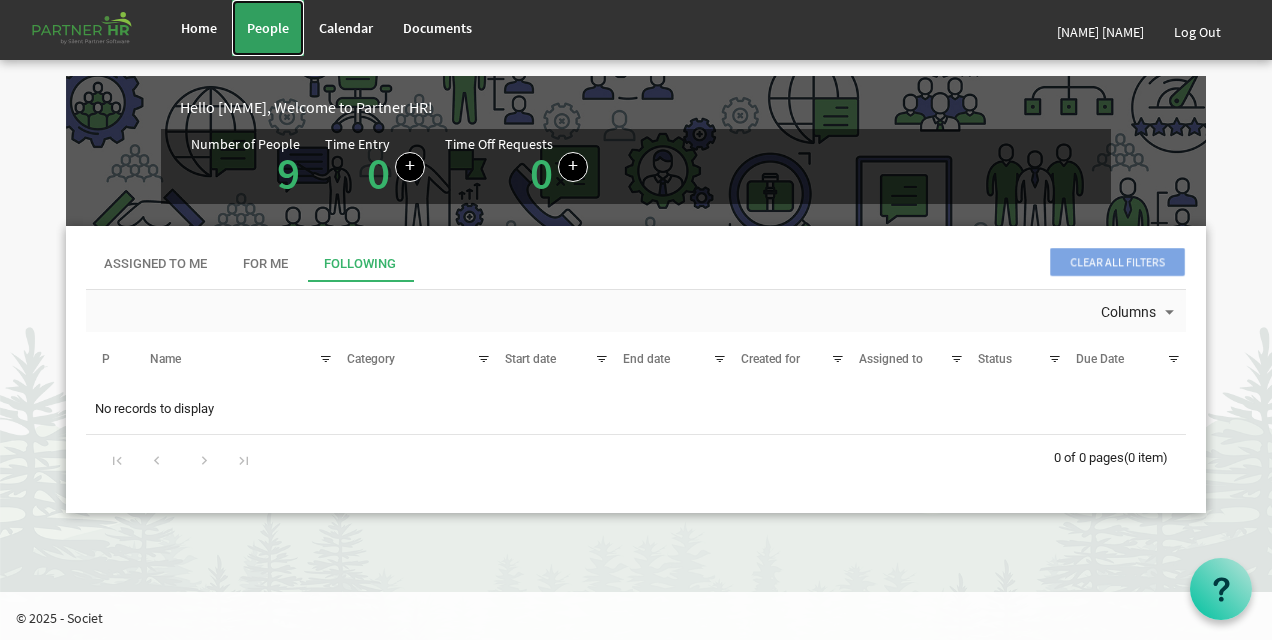 click on "People" at bounding box center (268, 28) 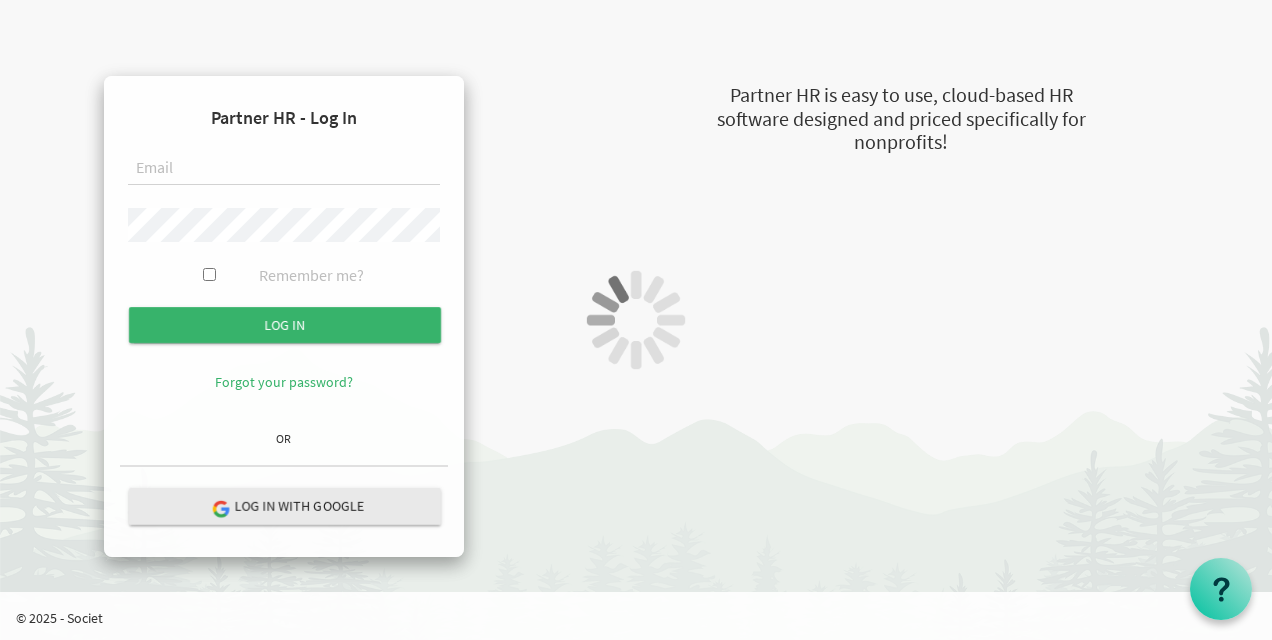 type on "amensisa.neway@torontomfrc.ca" 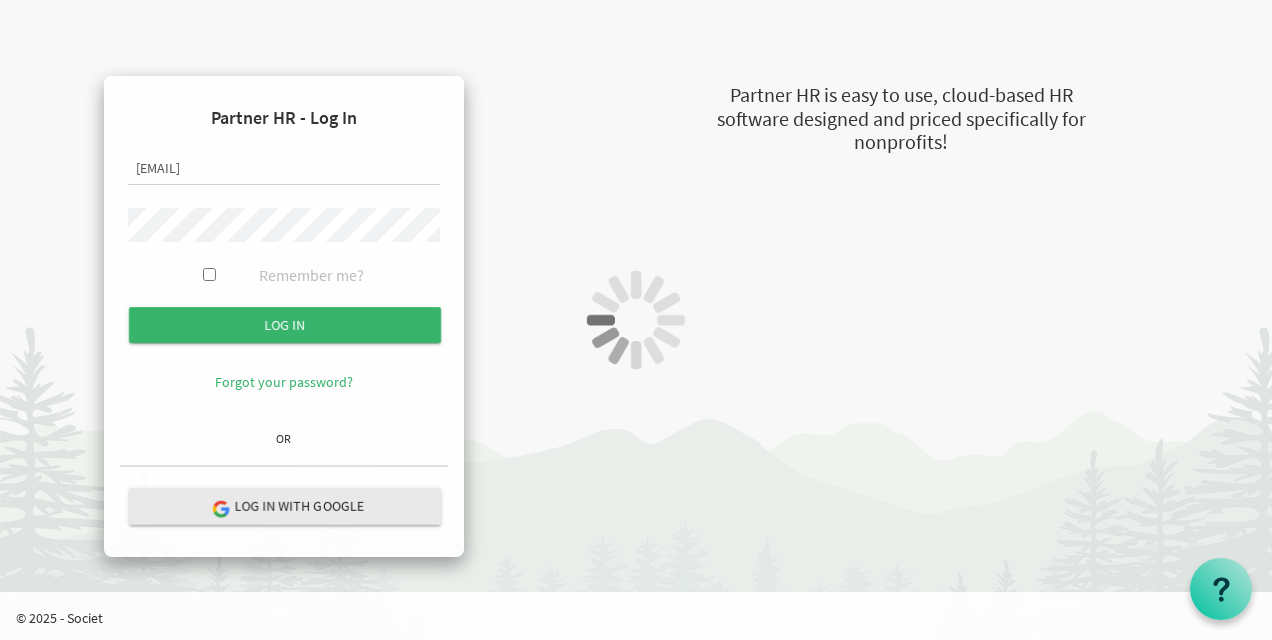 scroll, scrollTop: 0, scrollLeft: 0, axis: both 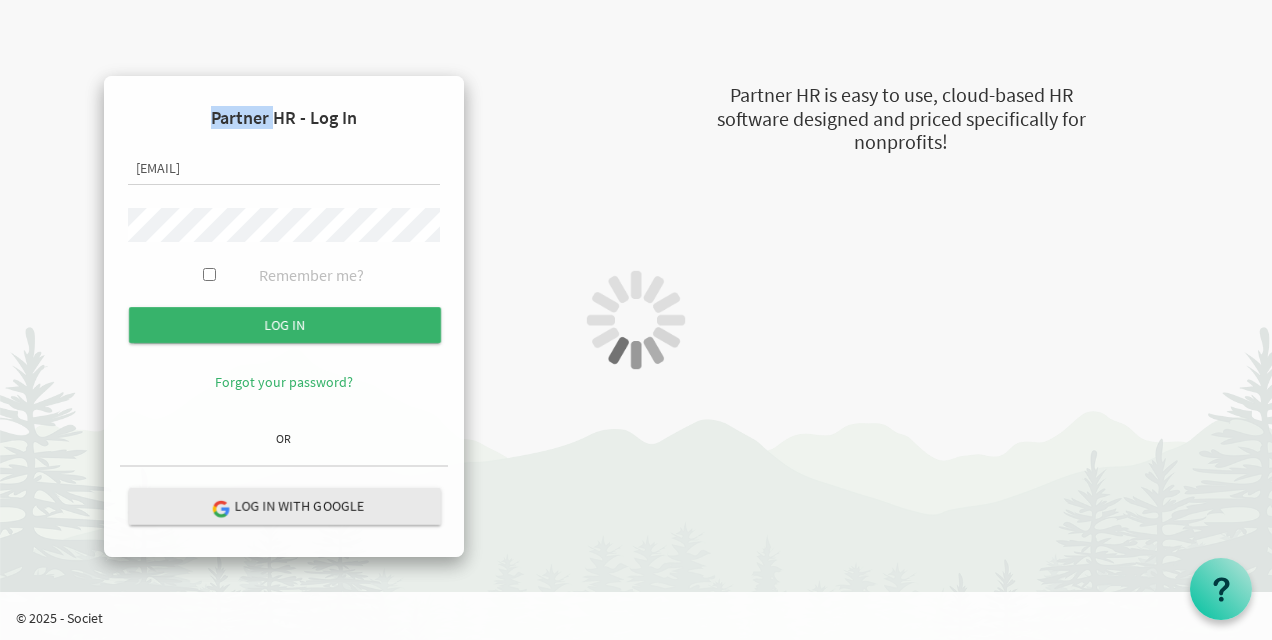click on "Partner HR - Log In
amensisa.neway@torontomfrc.ca
Remember me?
Log in" at bounding box center [636, 288] 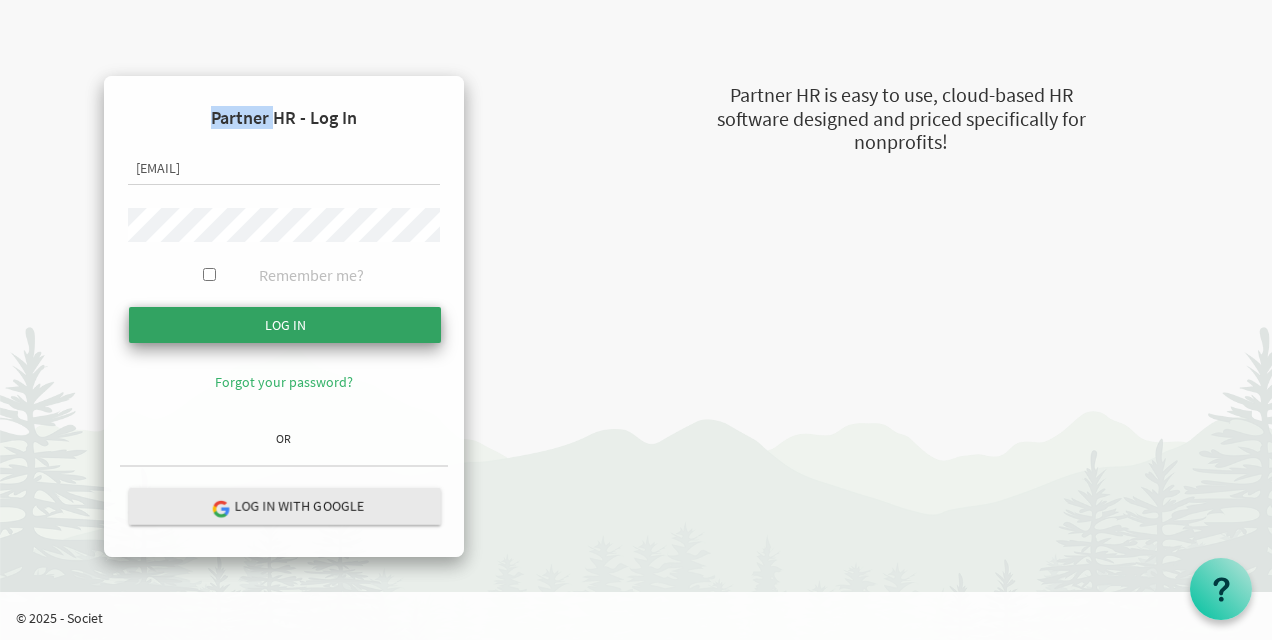 click at bounding box center (285, 325) 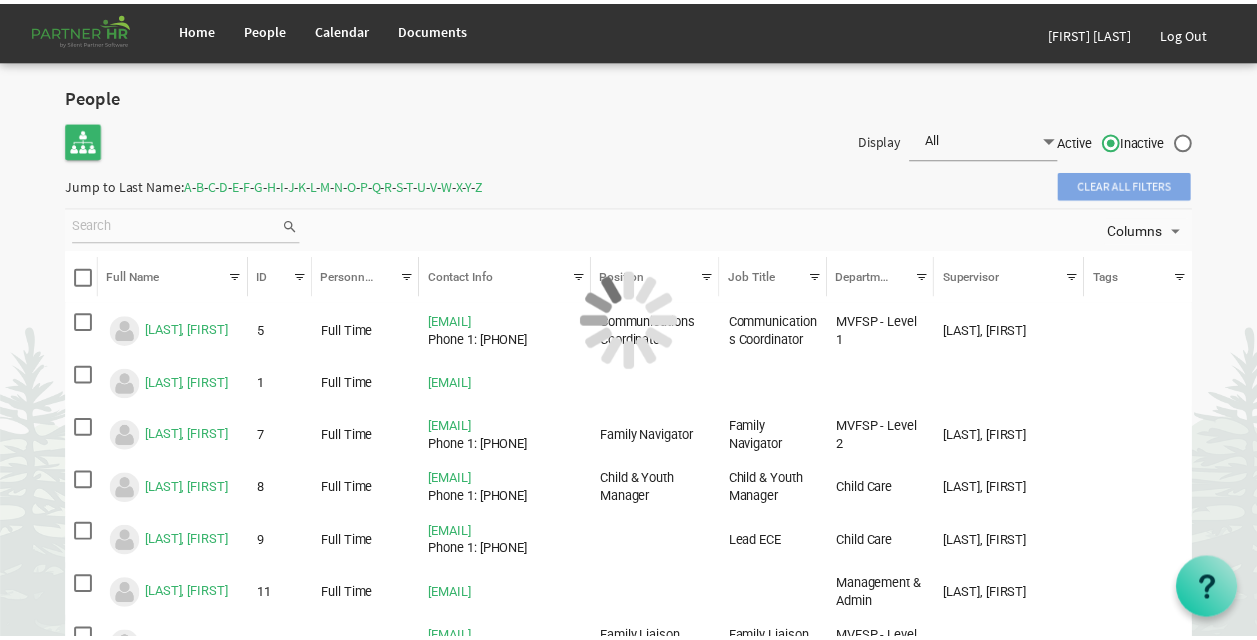 scroll, scrollTop: 0, scrollLeft: 0, axis: both 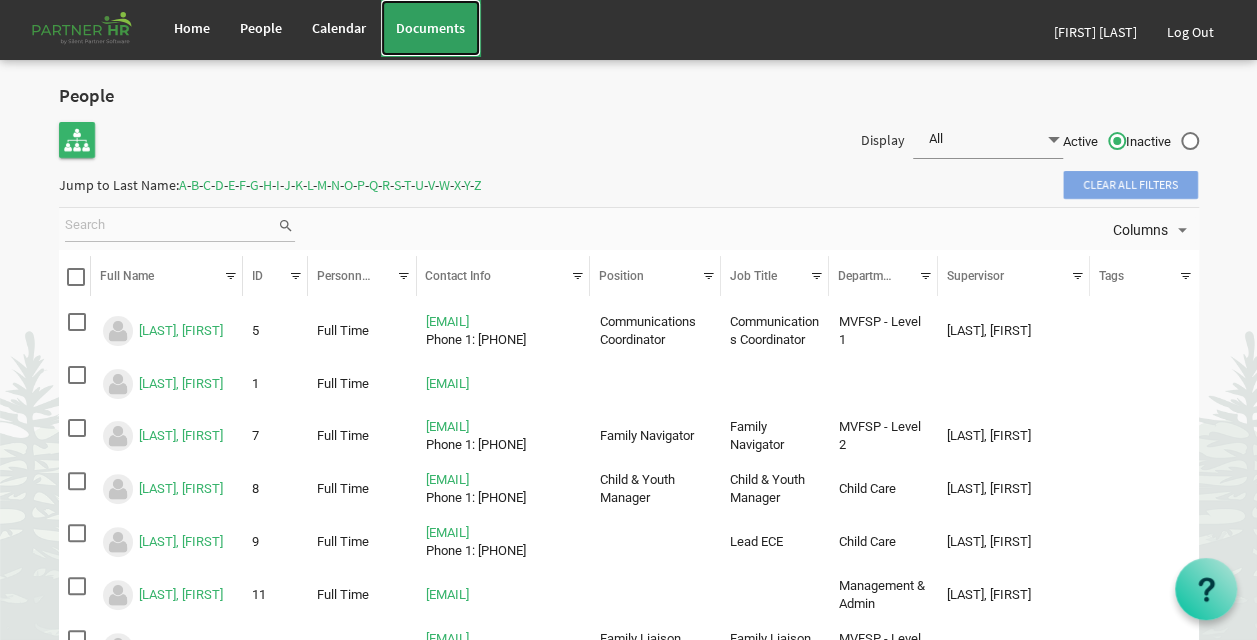 click on "Documents" at bounding box center [430, 28] 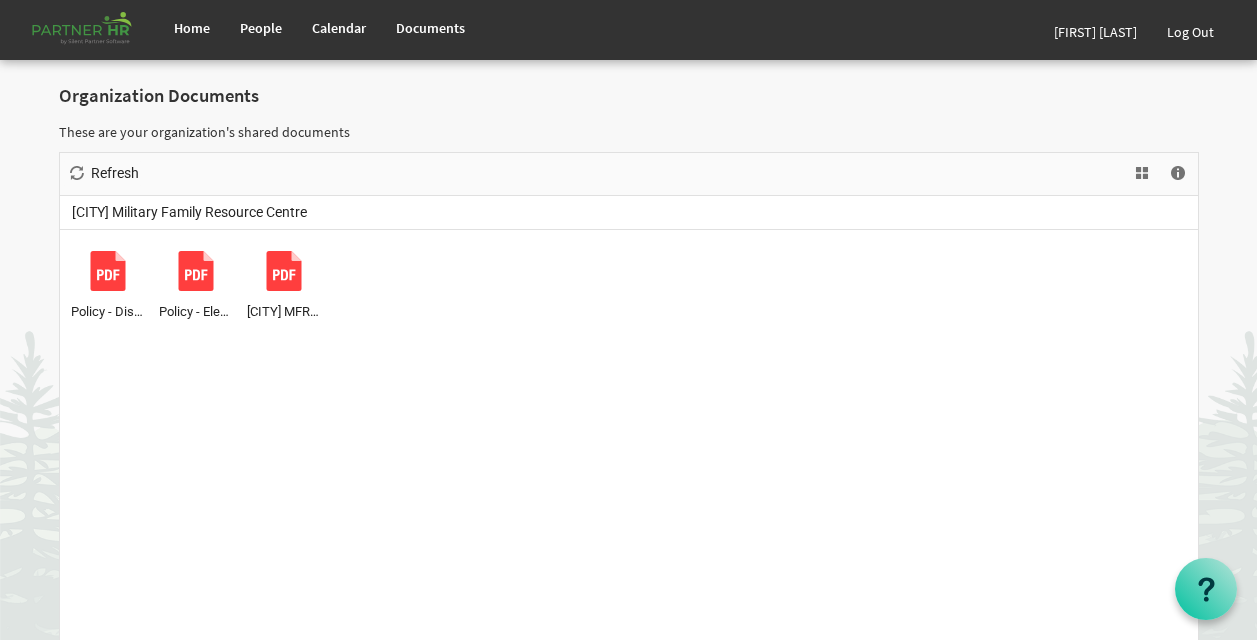 scroll, scrollTop: 0, scrollLeft: 0, axis: both 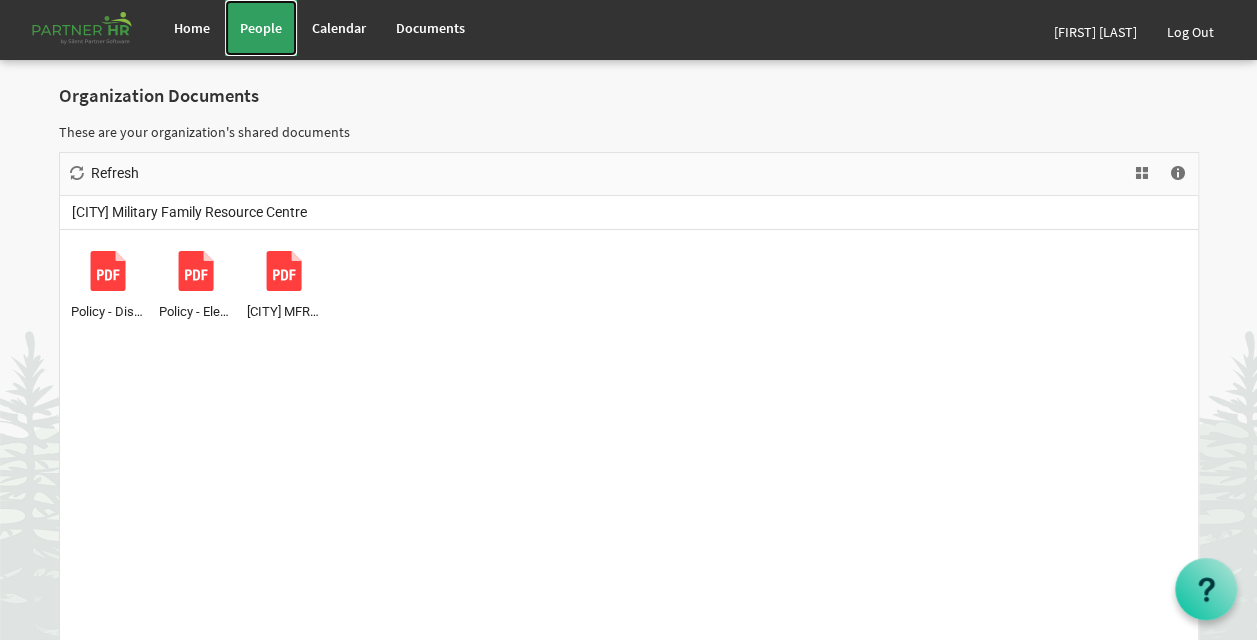 click on "People" at bounding box center [261, 28] 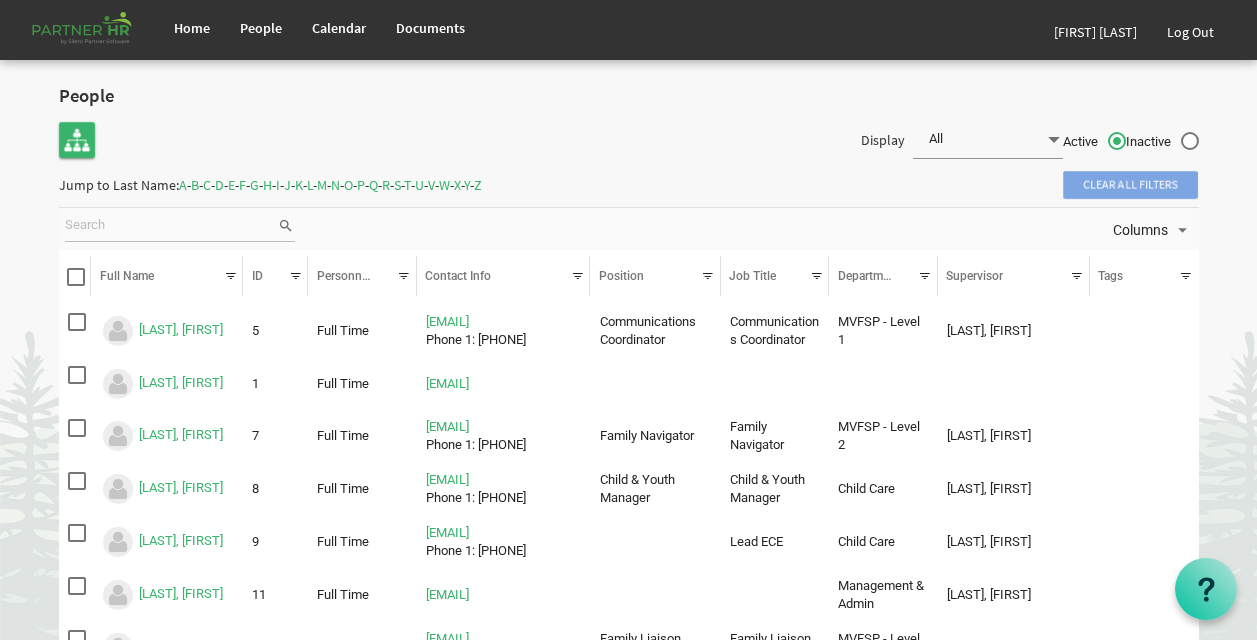 scroll, scrollTop: 0, scrollLeft: 0, axis: both 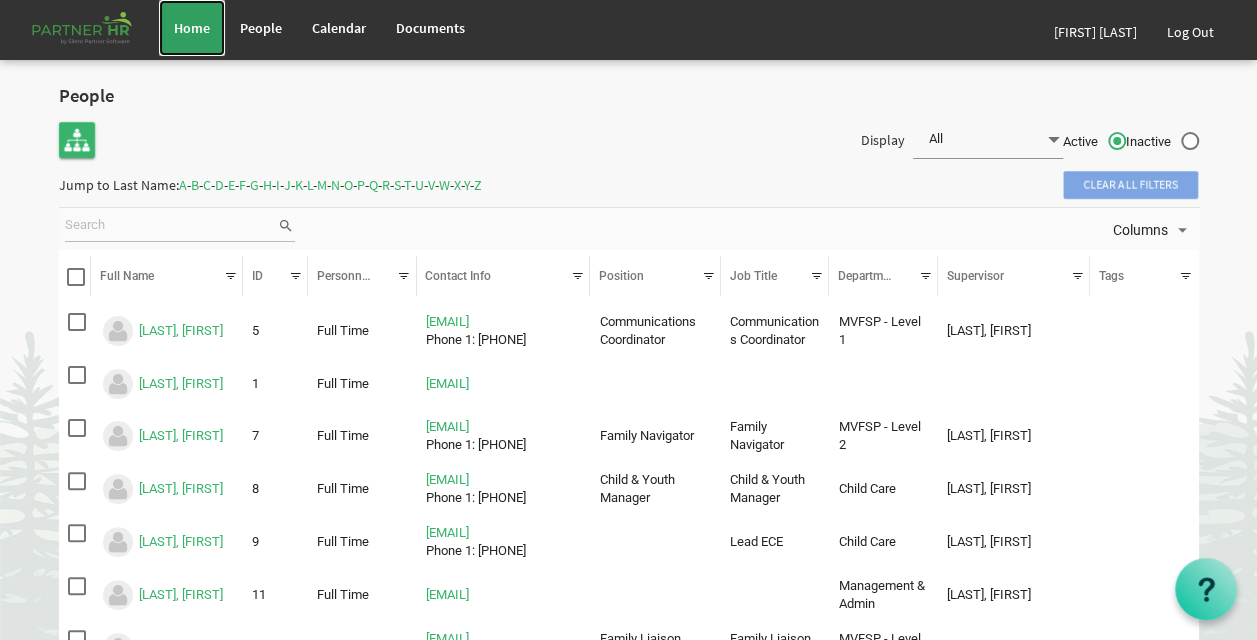click on "Home" at bounding box center [192, 28] 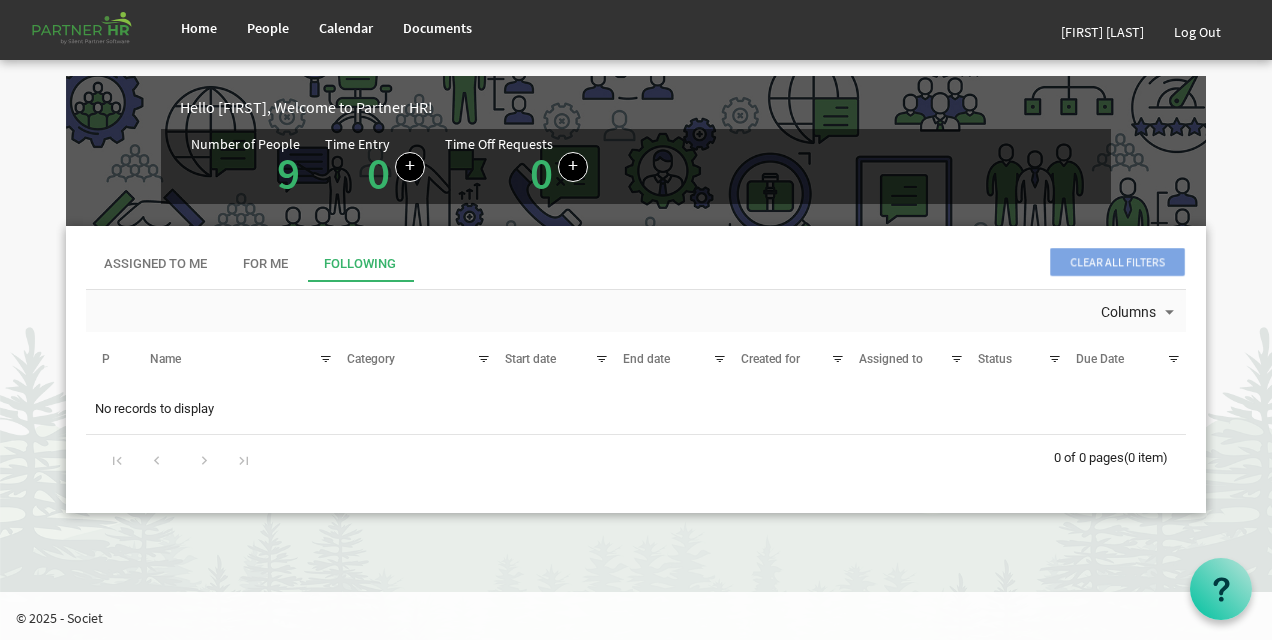 scroll, scrollTop: 0, scrollLeft: 0, axis: both 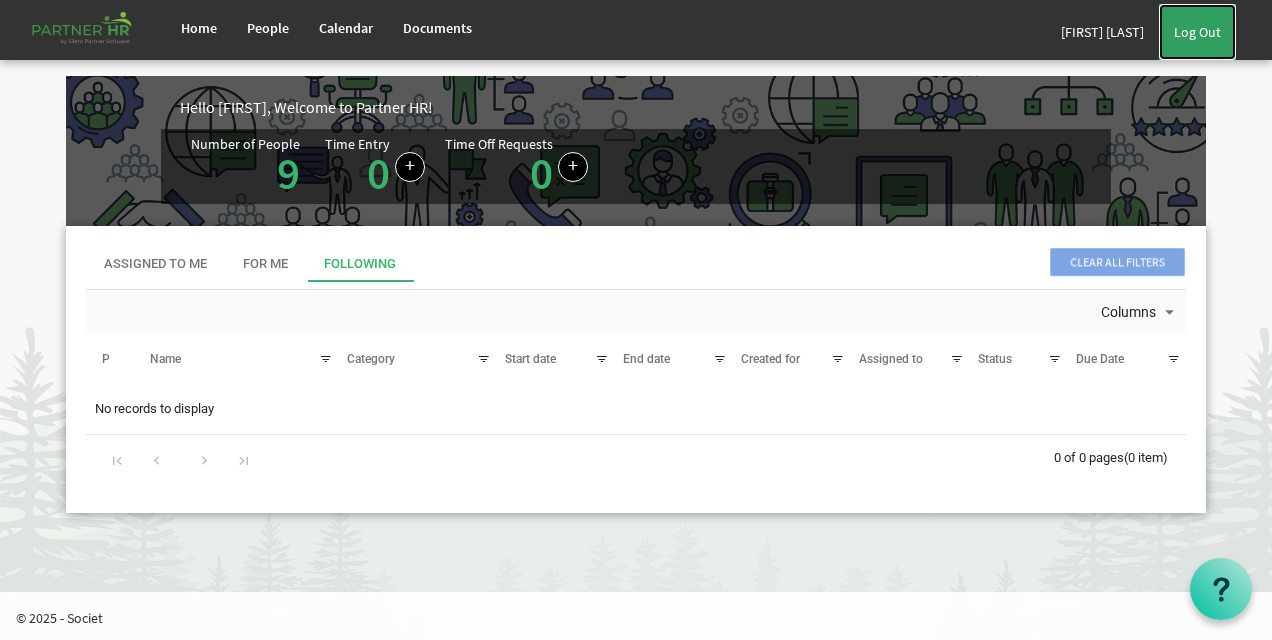 click on "Log Out" at bounding box center (1197, 32) 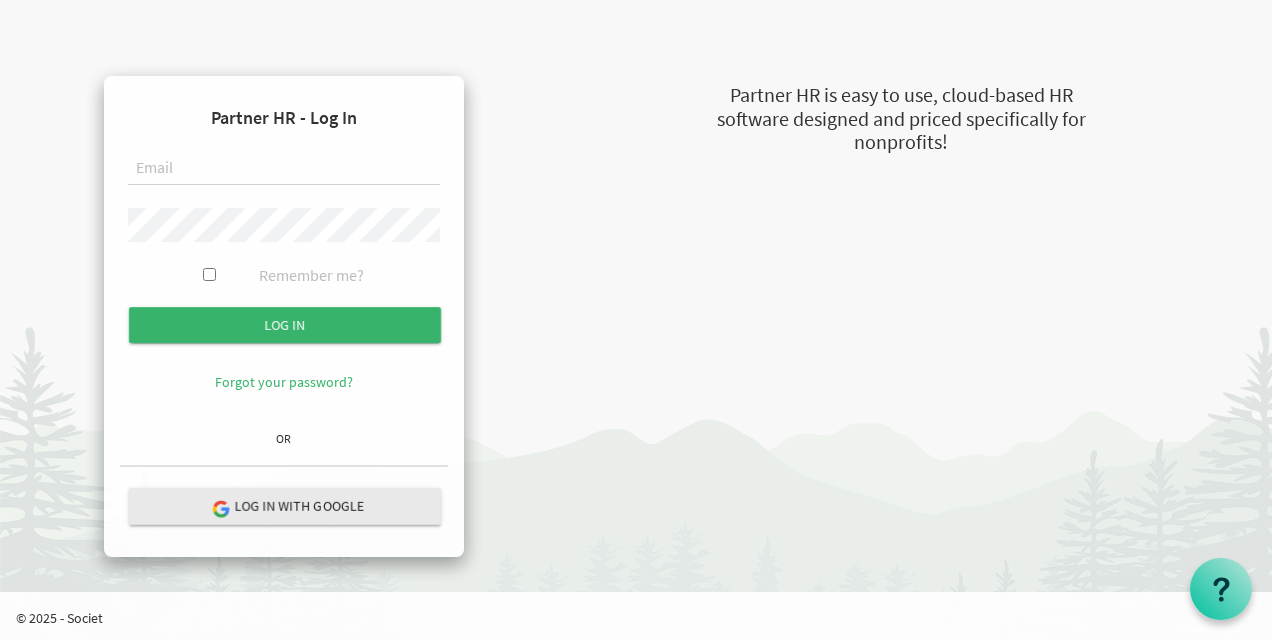 scroll, scrollTop: 0, scrollLeft: 0, axis: both 